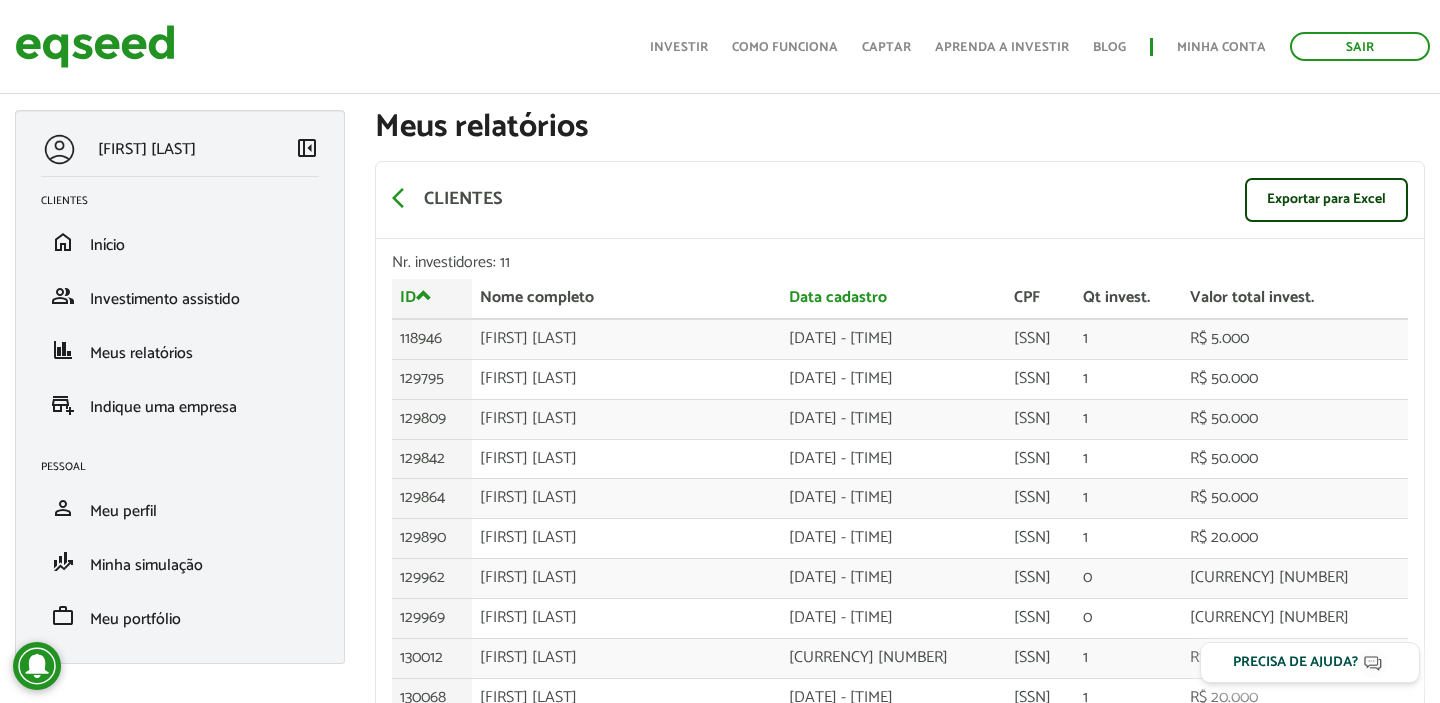 scroll, scrollTop: 115, scrollLeft: 0, axis: vertical 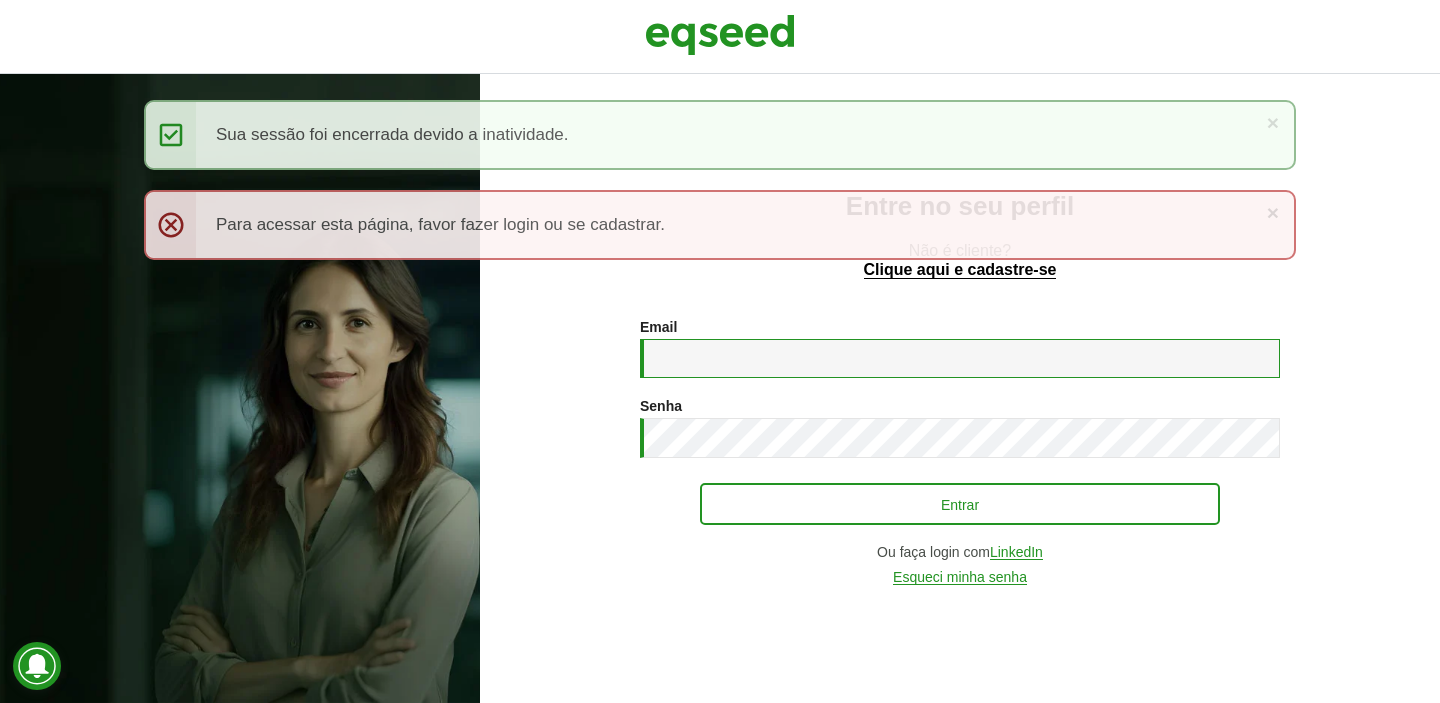 type on "**********" 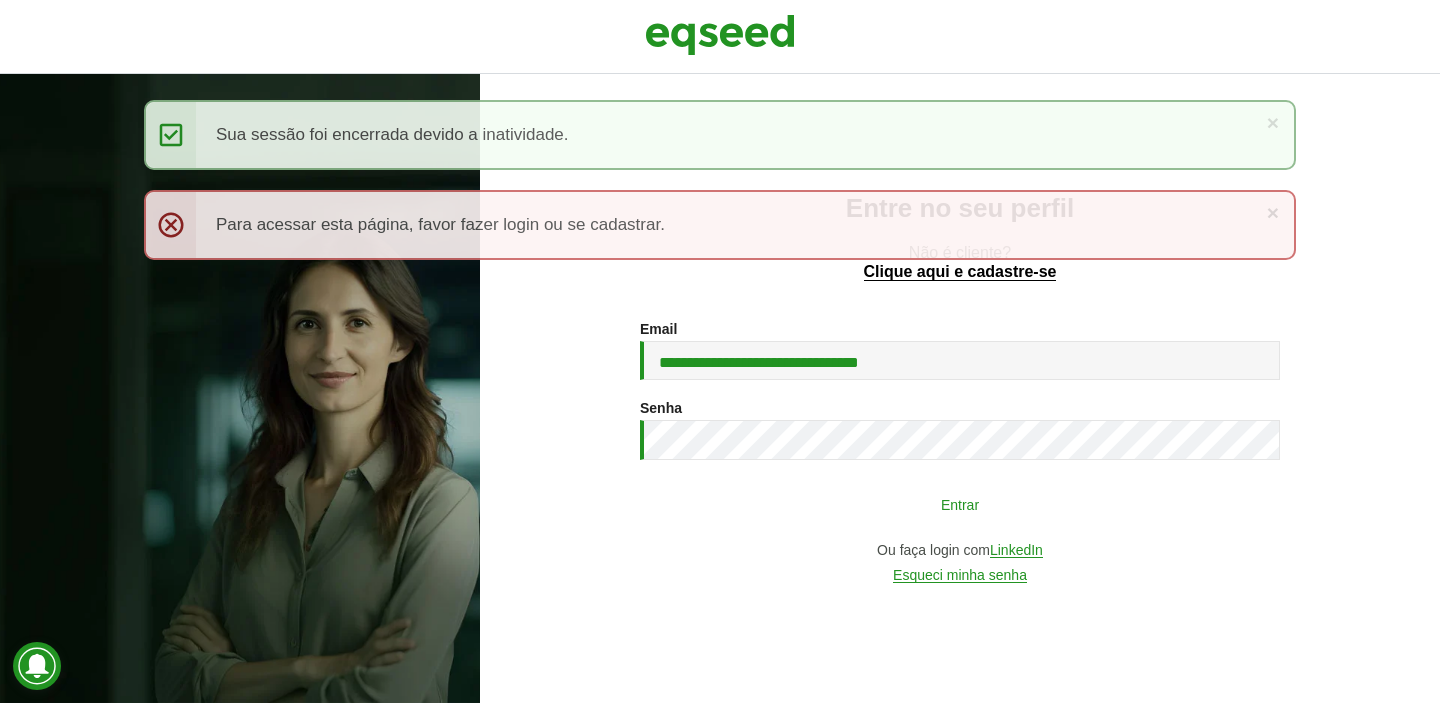 click on "Entrar" at bounding box center (960, 504) 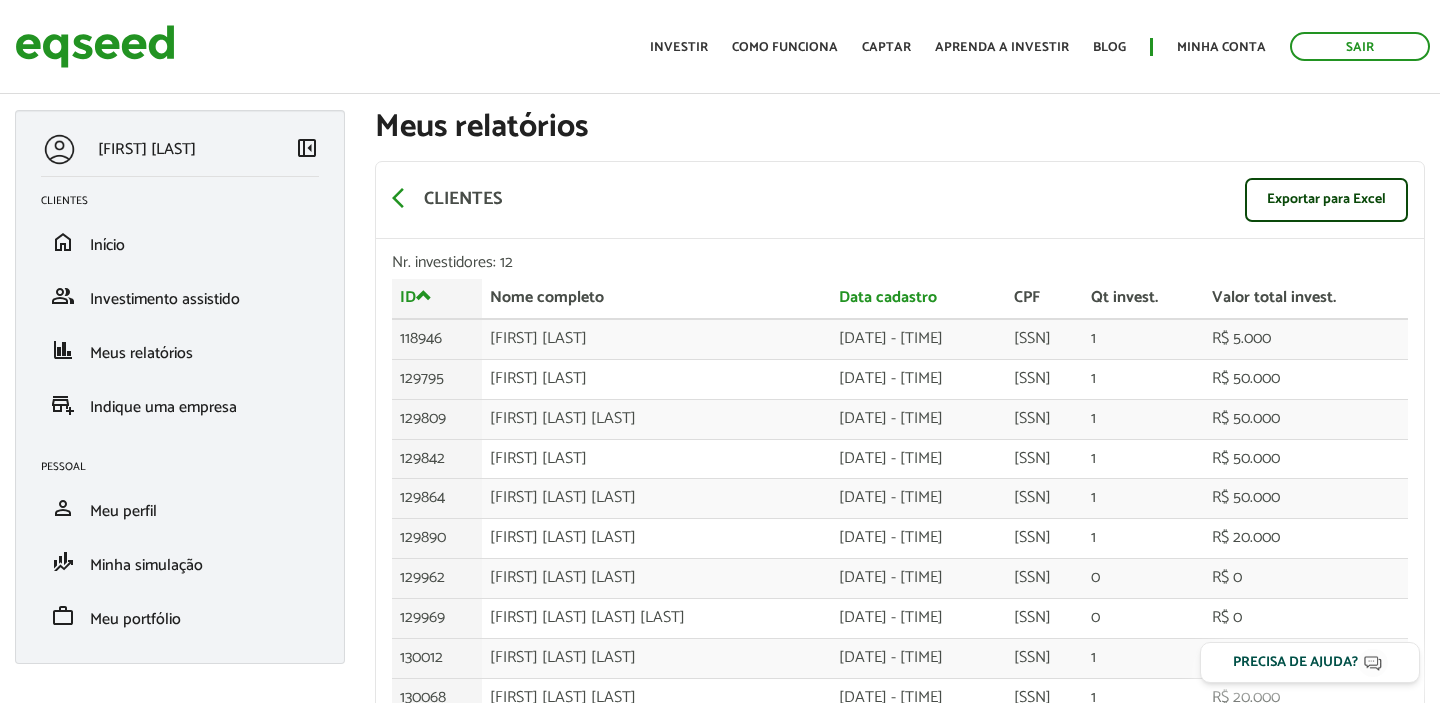 scroll, scrollTop: 0, scrollLeft: 0, axis: both 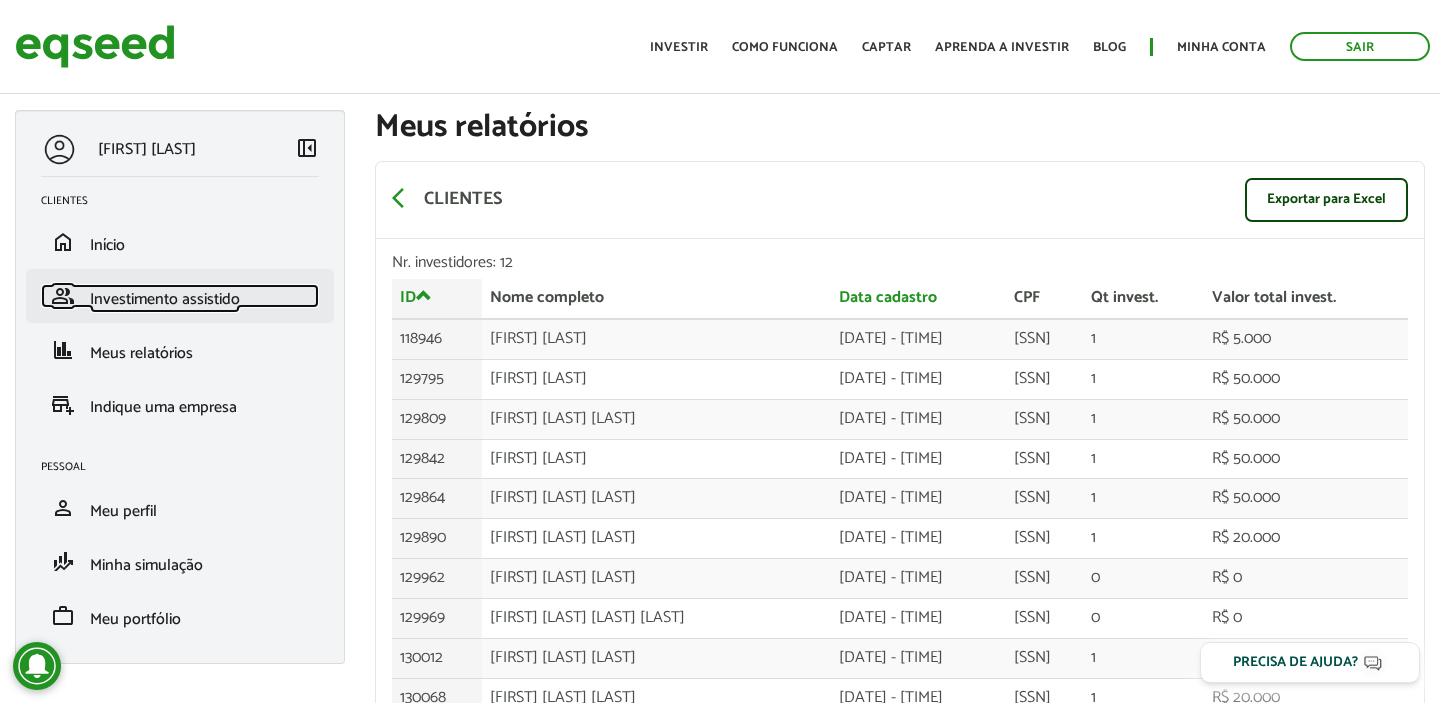 click on "Investimento assistido" at bounding box center [165, 299] 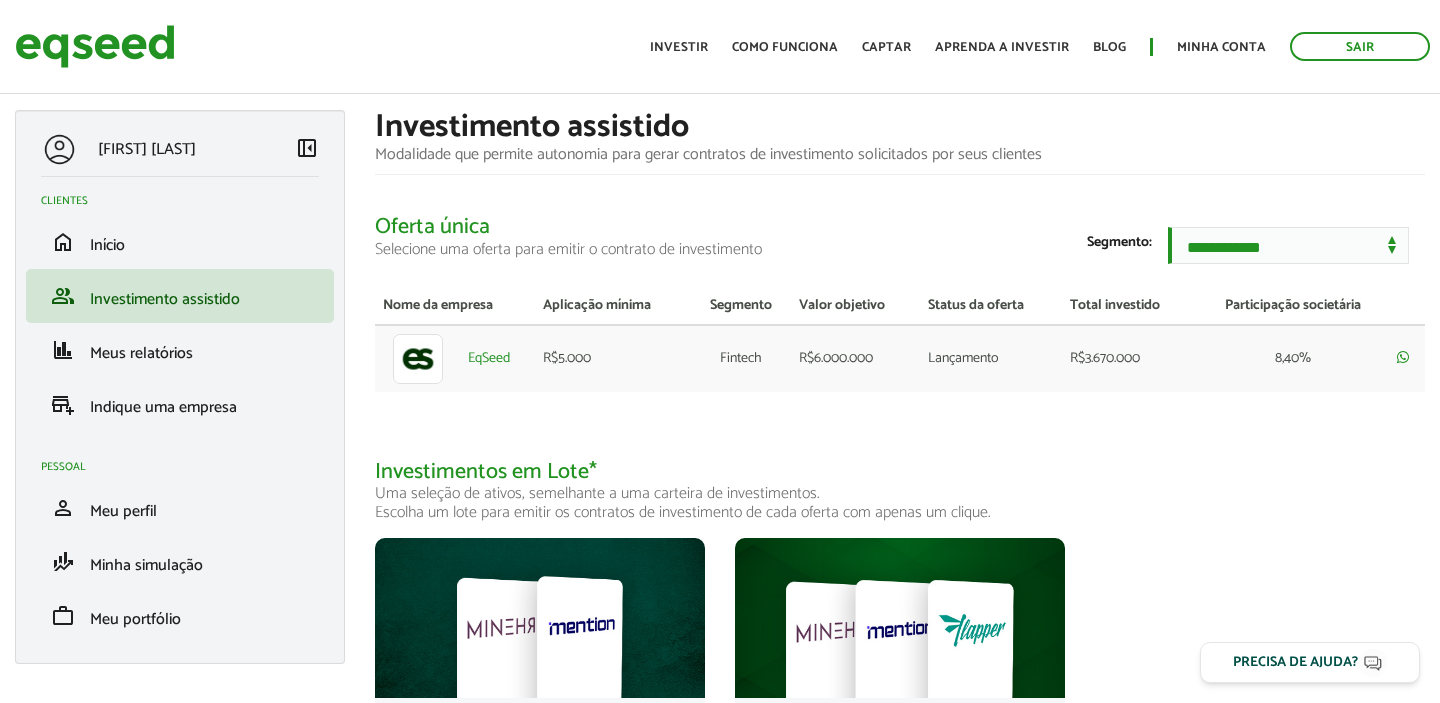 scroll, scrollTop: 310, scrollLeft: 0, axis: vertical 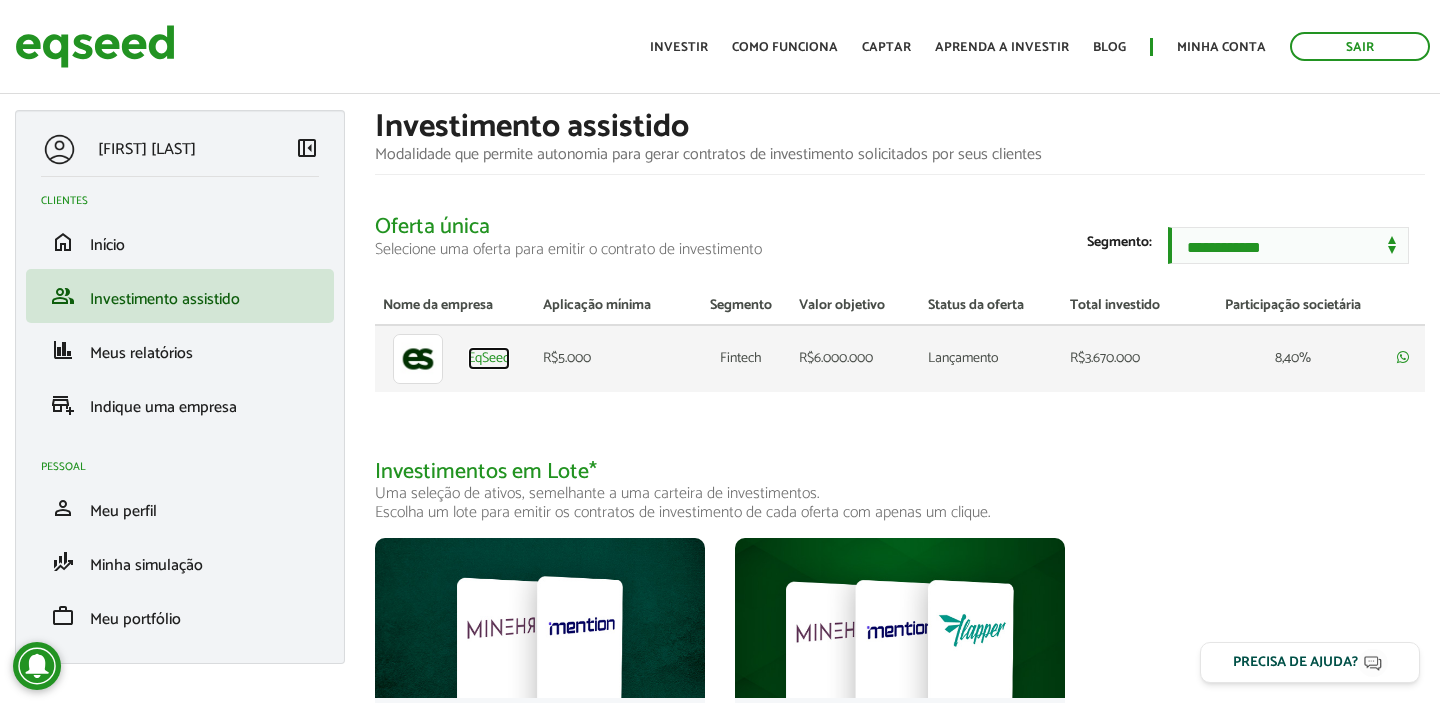 click on "EqSeed" at bounding box center [489, 359] 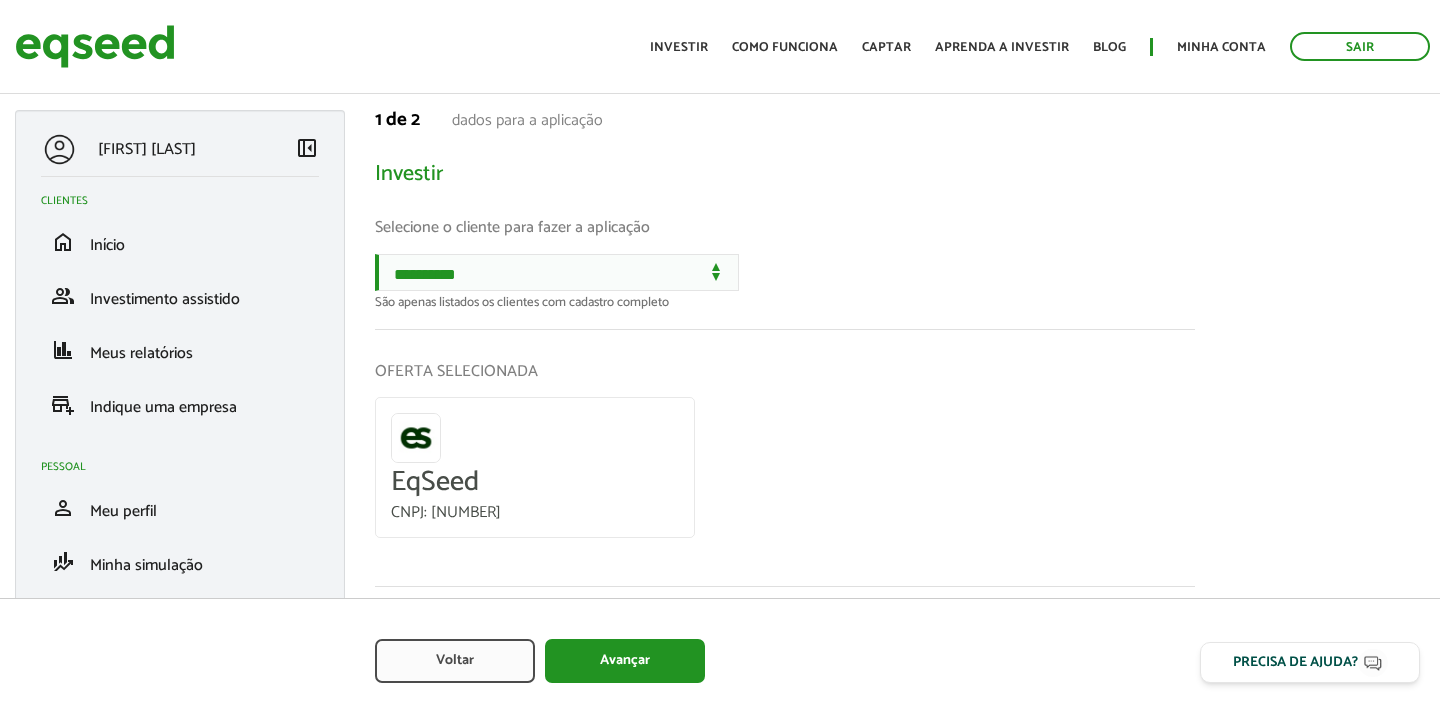 scroll, scrollTop: 0, scrollLeft: 0, axis: both 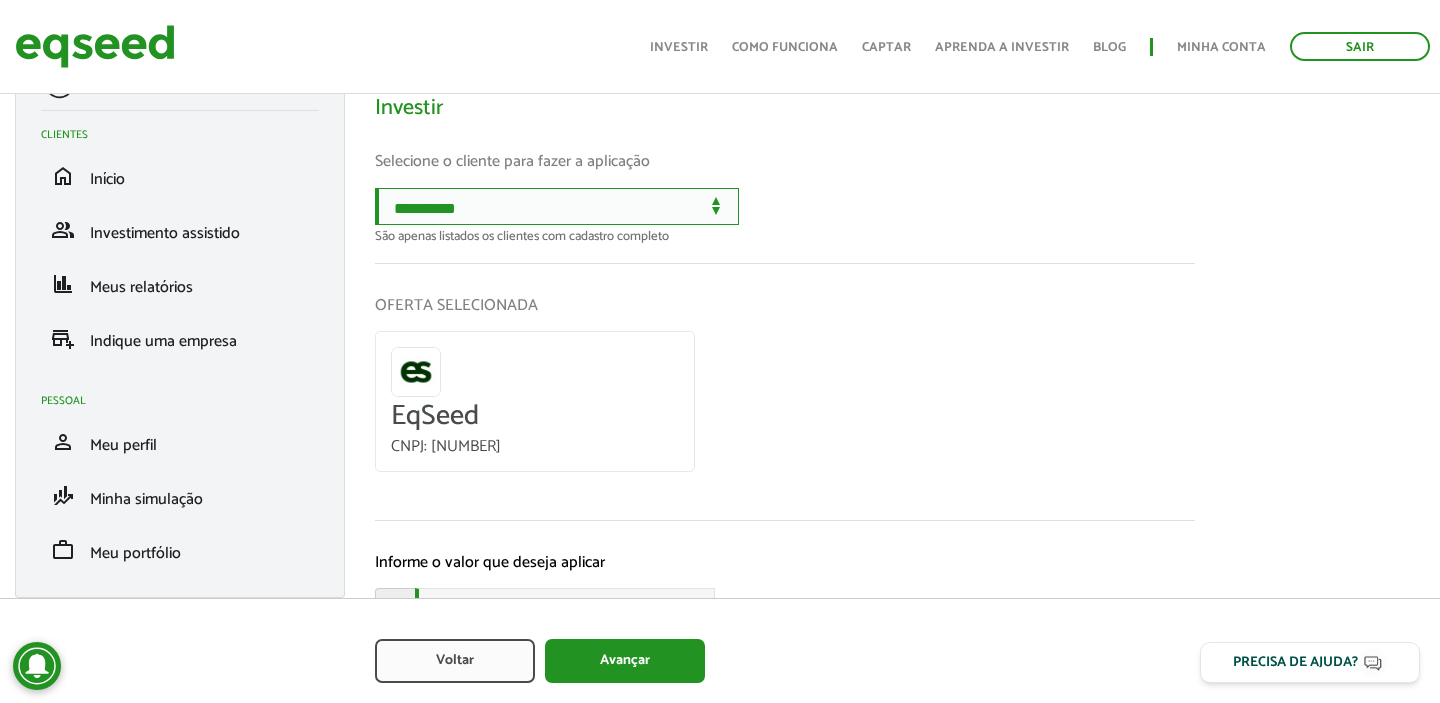 click on "**********" at bounding box center (557, 206) 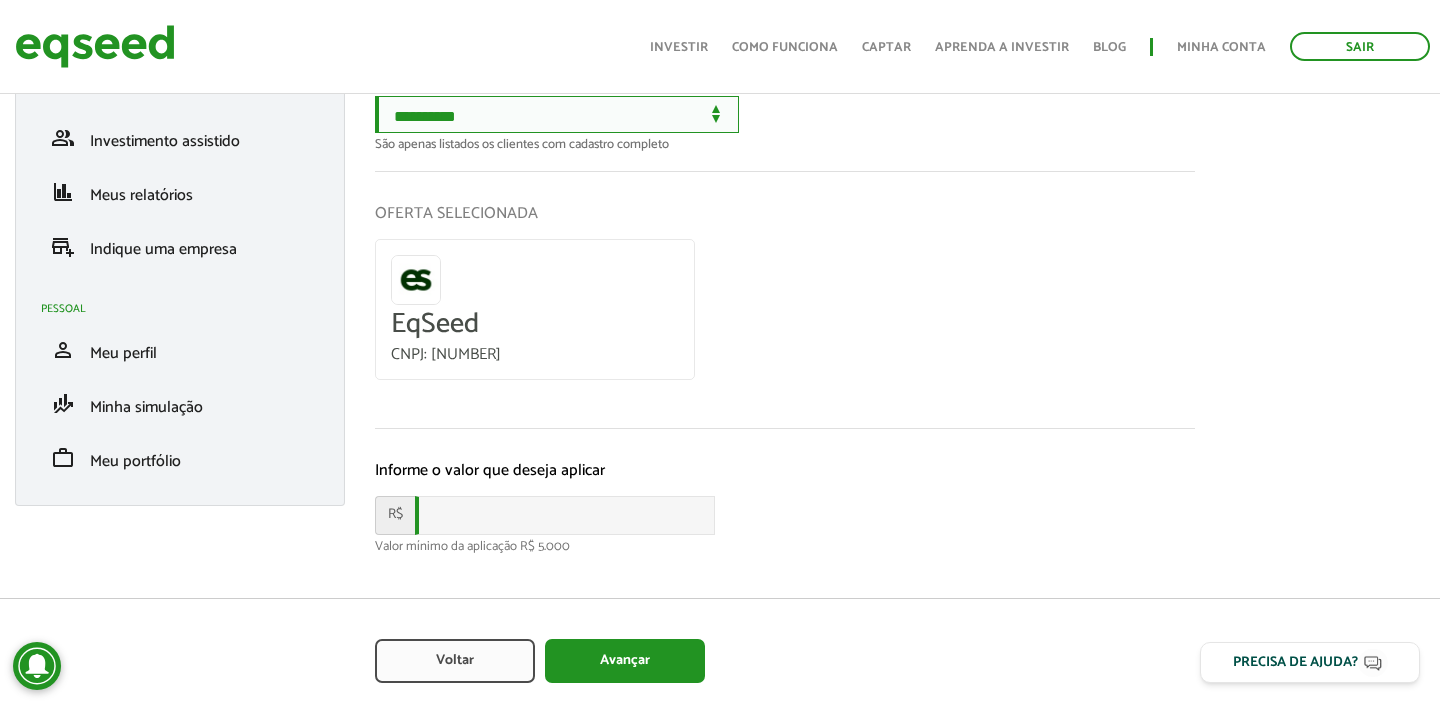 scroll, scrollTop: 180, scrollLeft: 0, axis: vertical 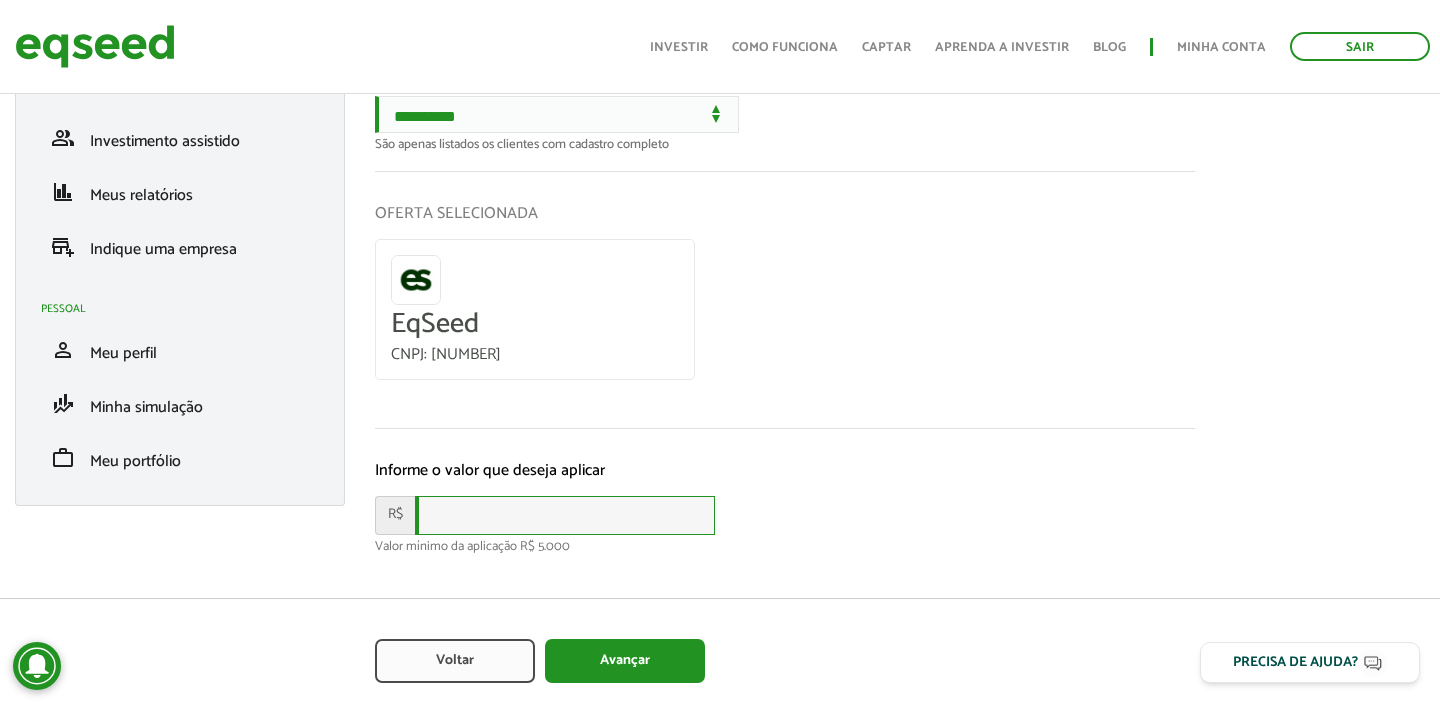 click at bounding box center (565, 515) 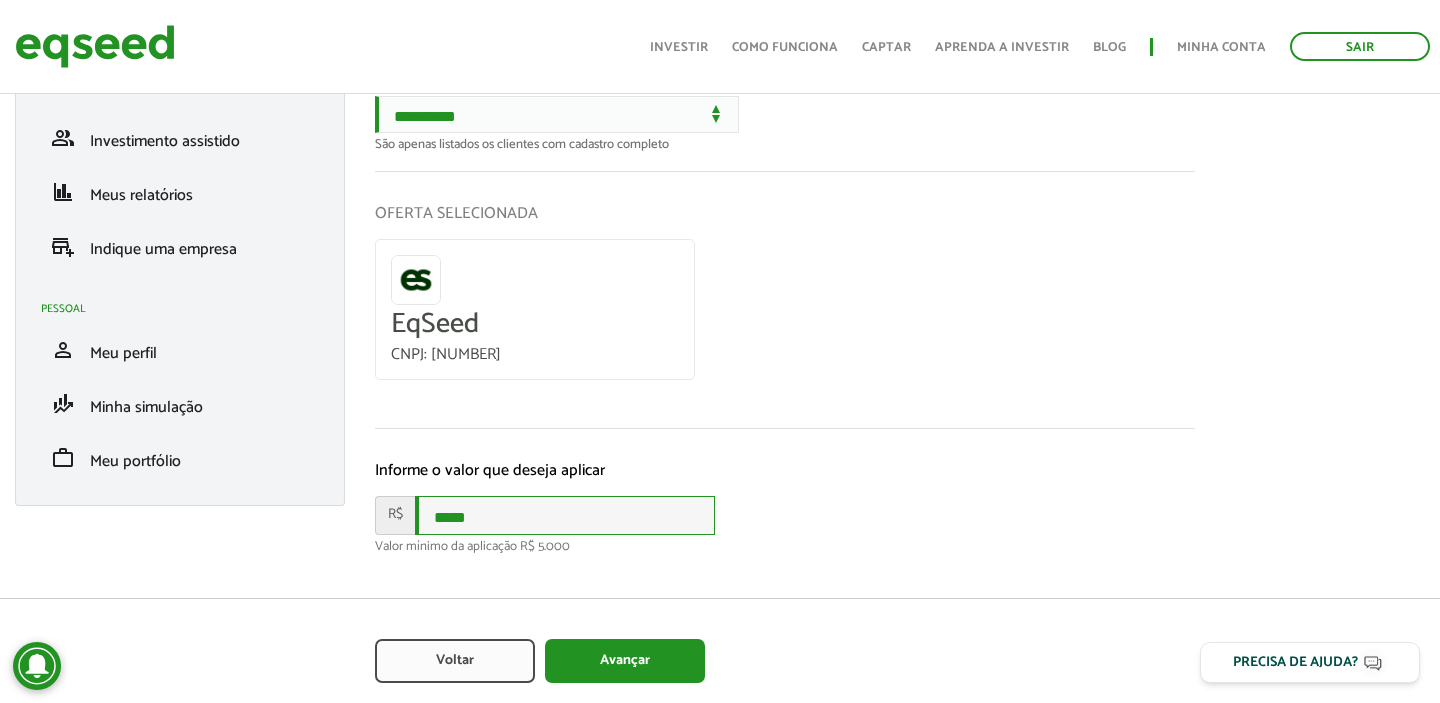 type on "*****" 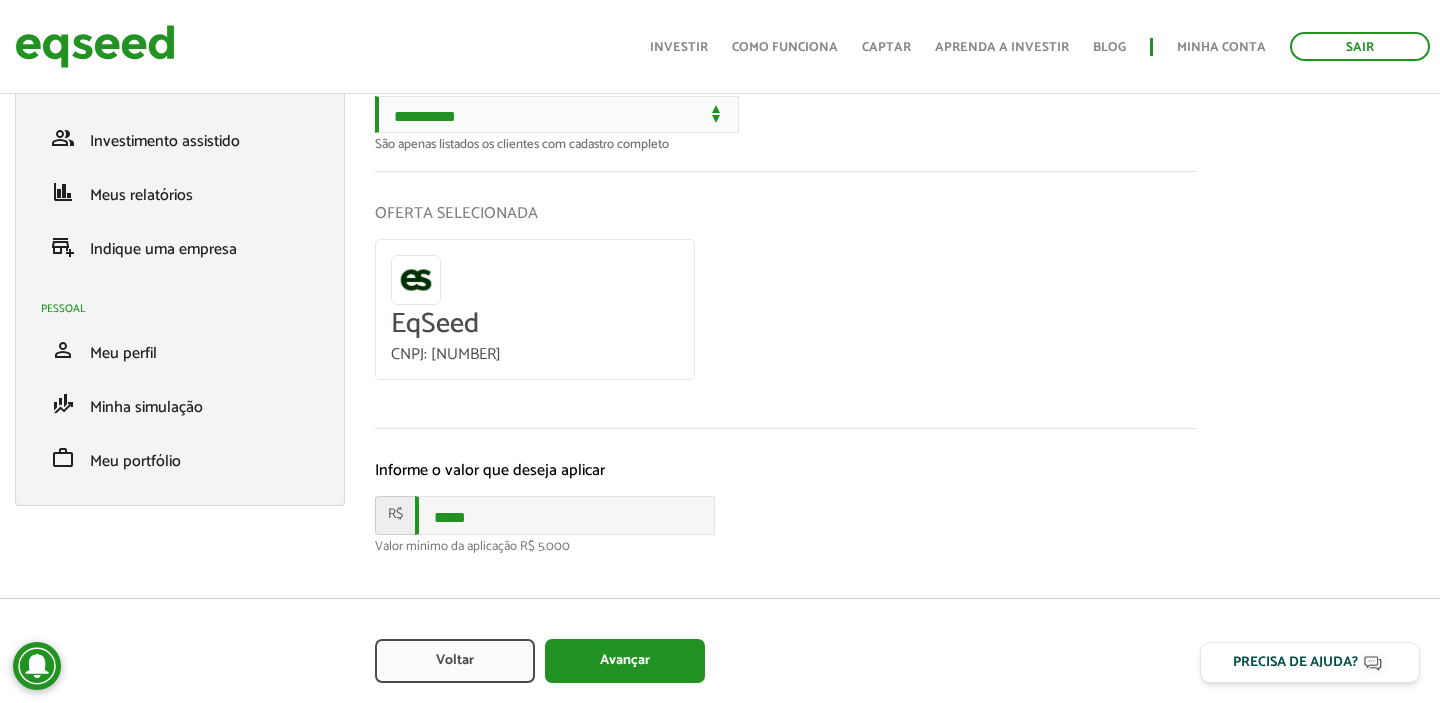 click on "R$ *****" at bounding box center (785, 515) 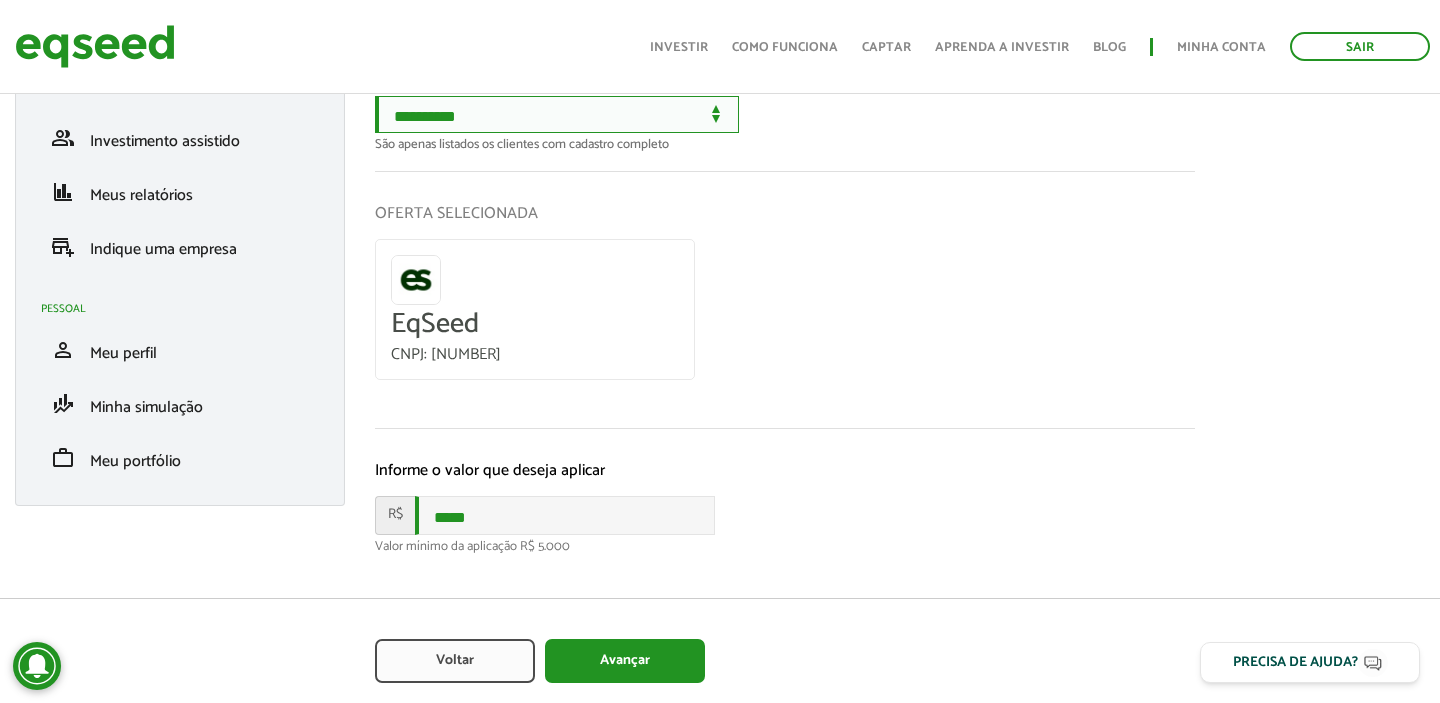 click on "**********" at bounding box center [557, 114] 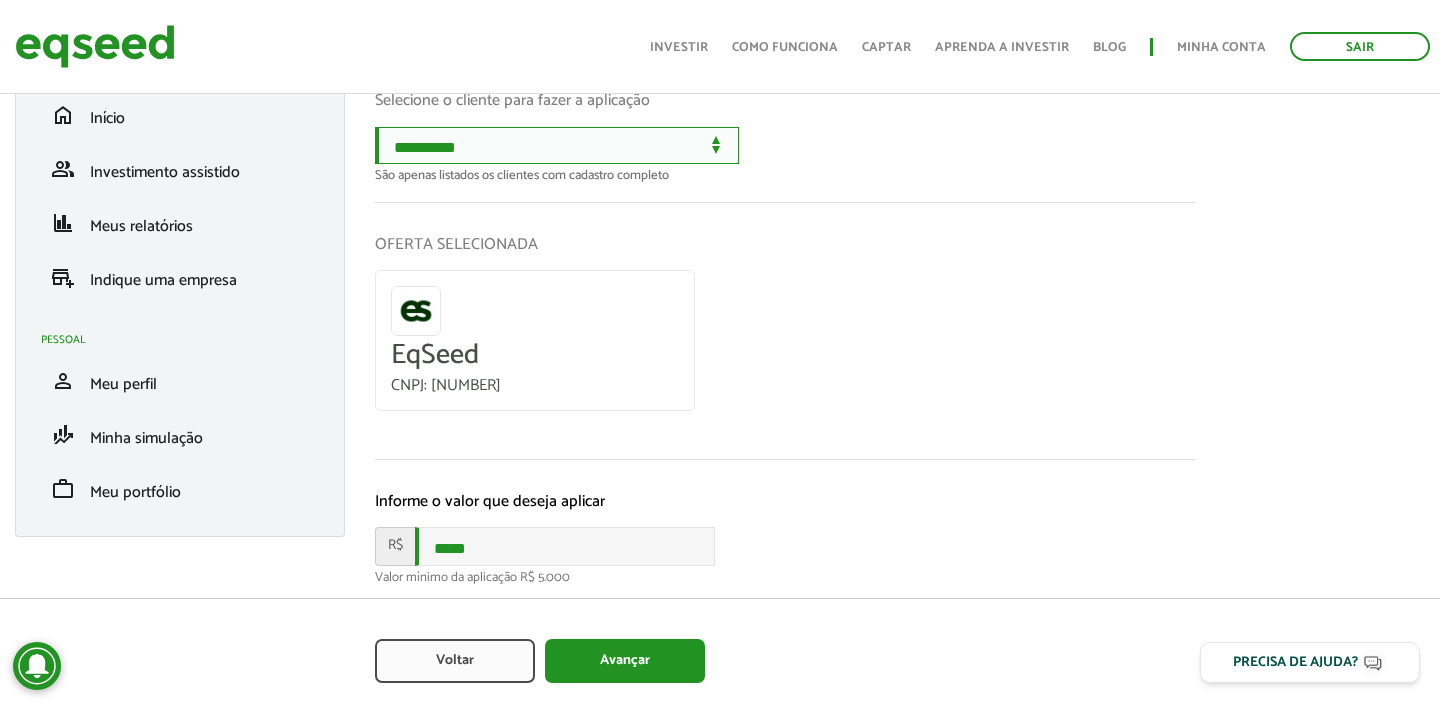 scroll, scrollTop: 114, scrollLeft: 0, axis: vertical 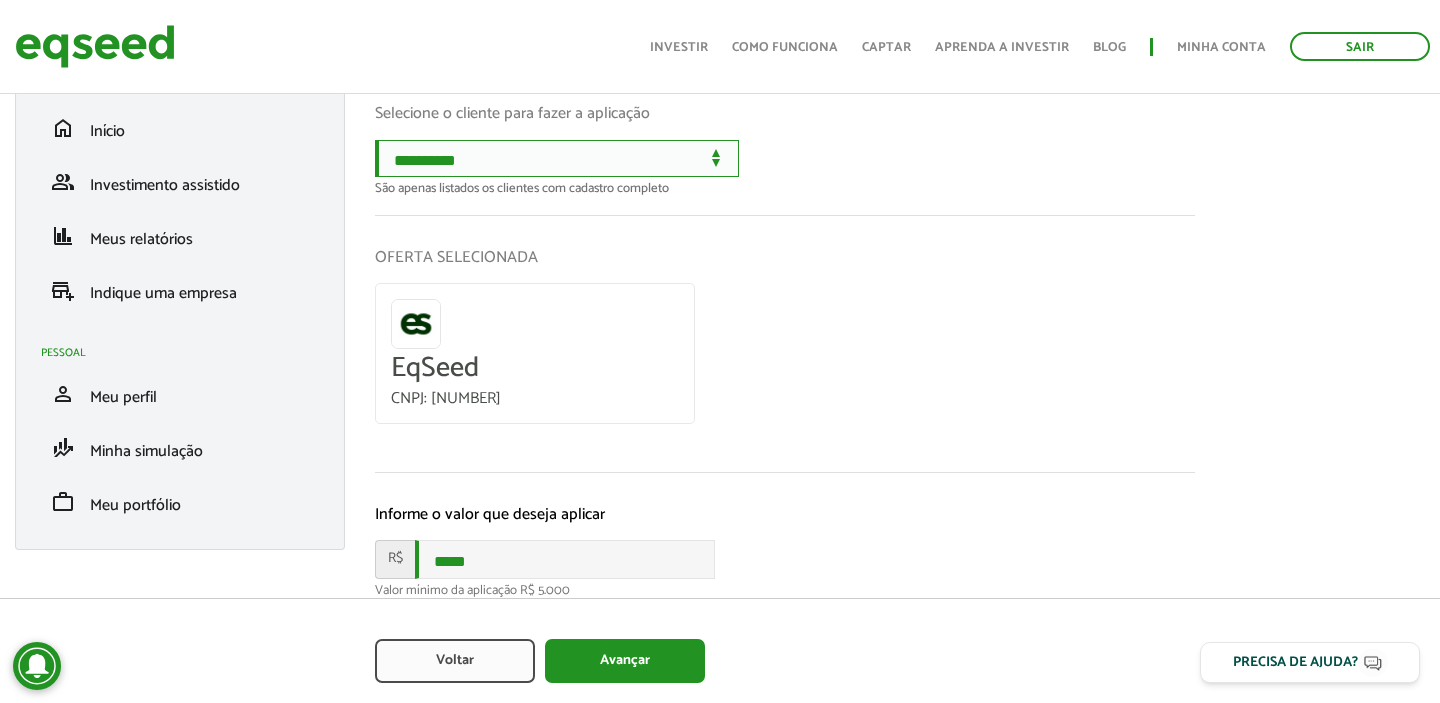 click on "**********" at bounding box center [557, 158] 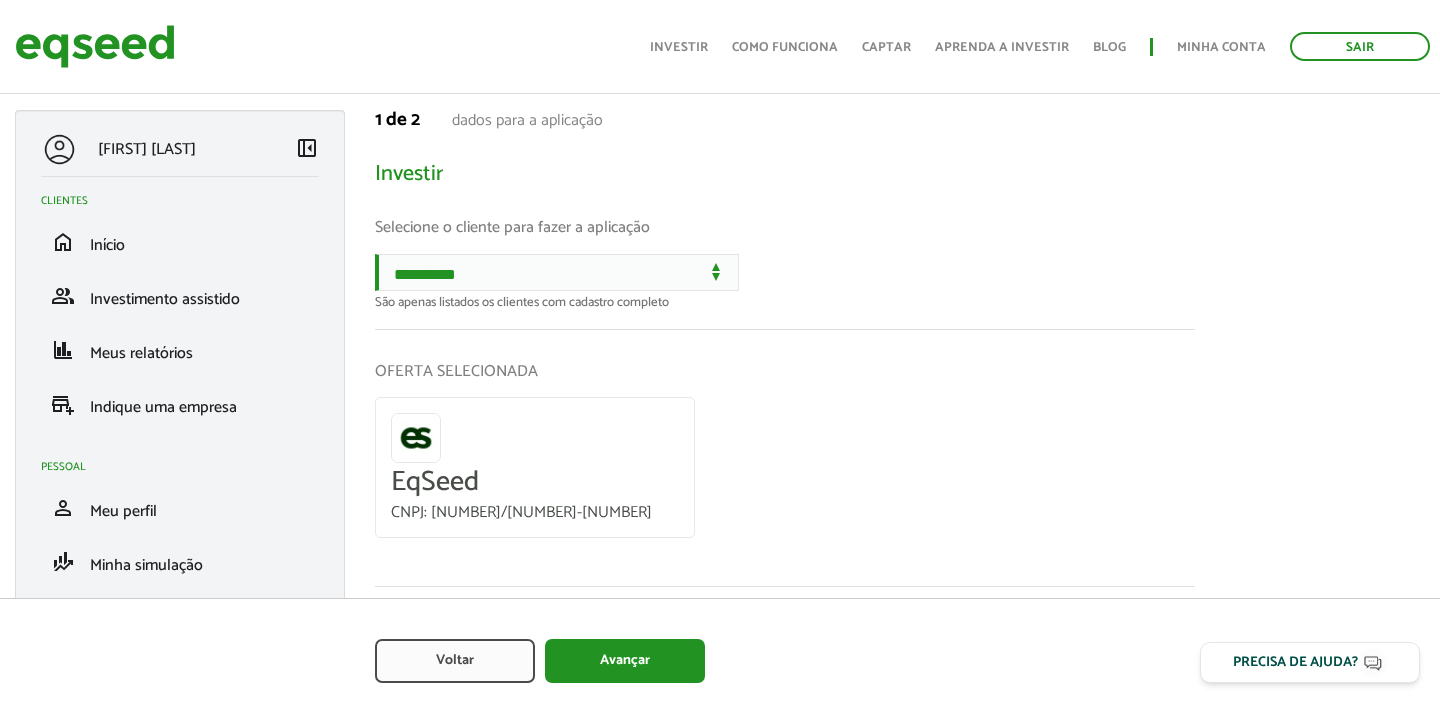 scroll, scrollTop: 114, scrollLeft: 0, axis: vertical 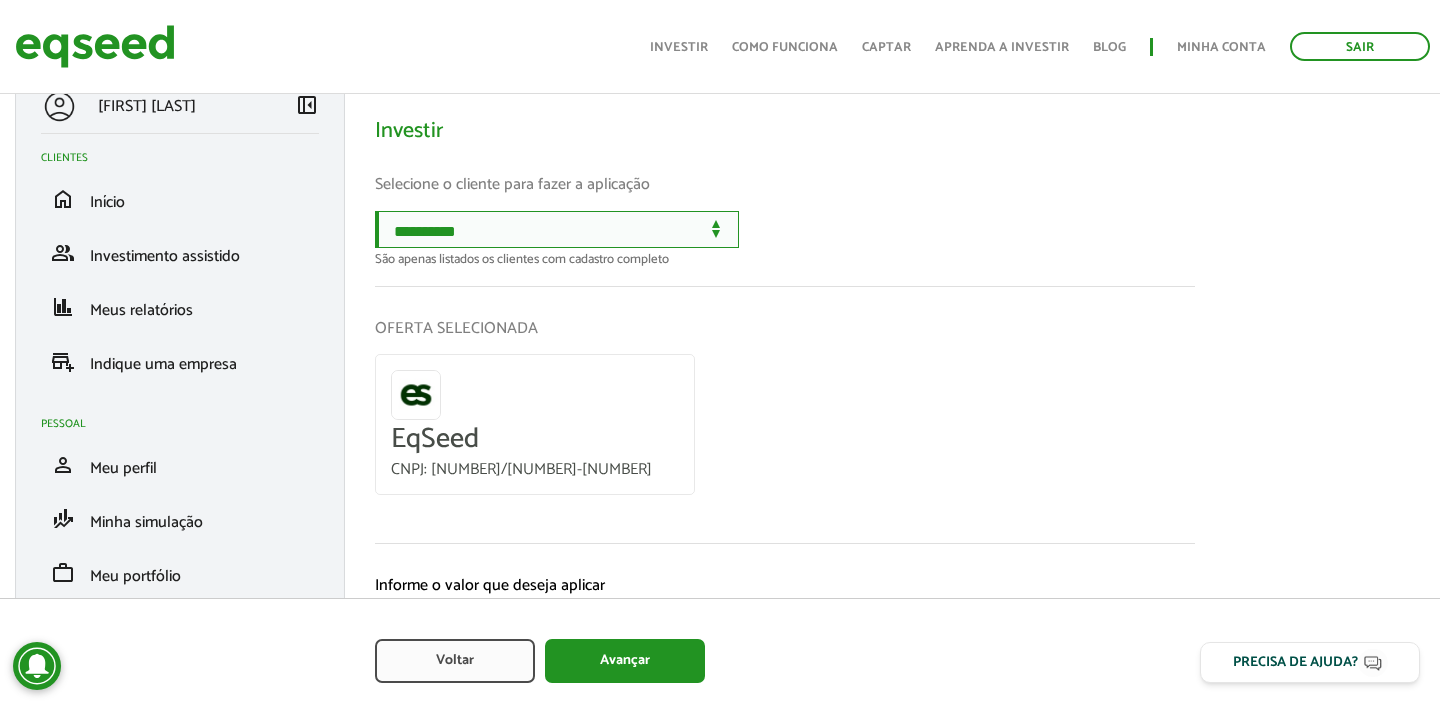 click on "**********" at bounding box center [557, 229] 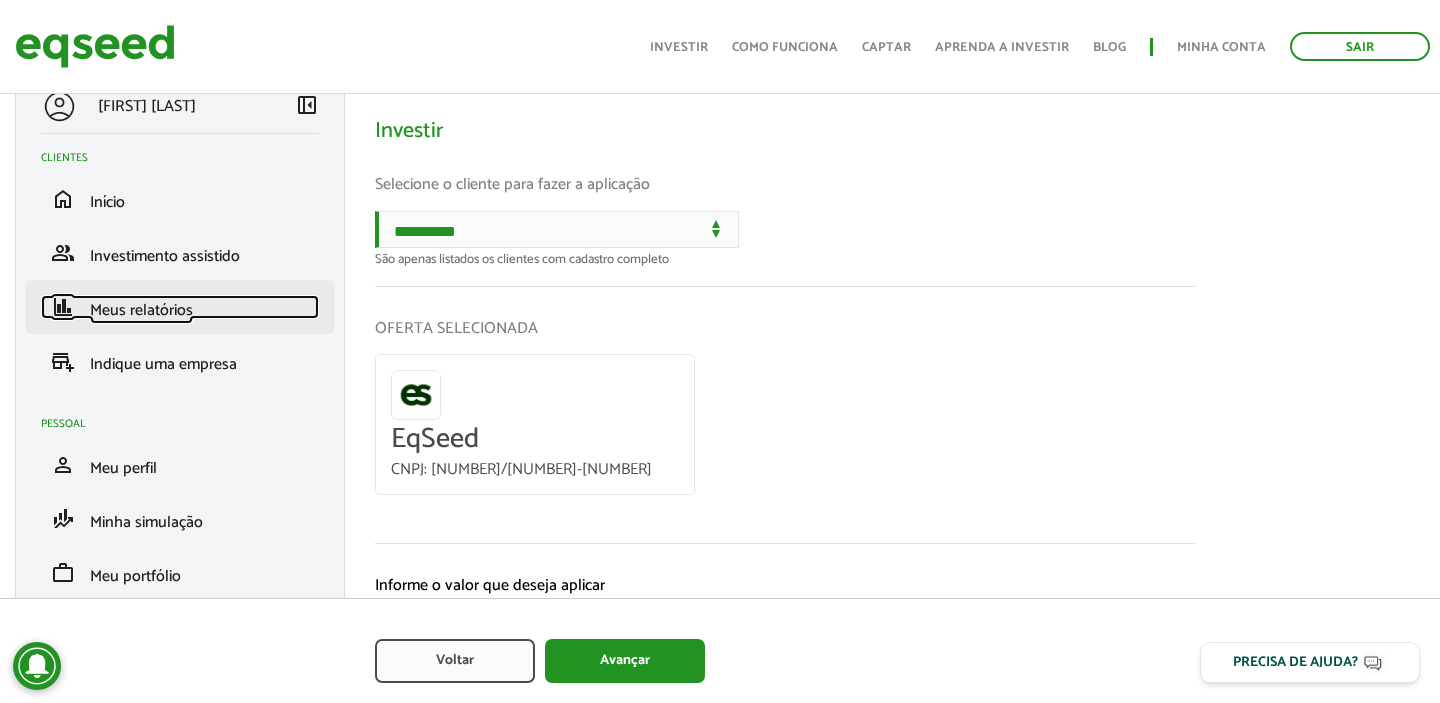 click on "finance Meus relatórios" at bounding box center [180, 307] 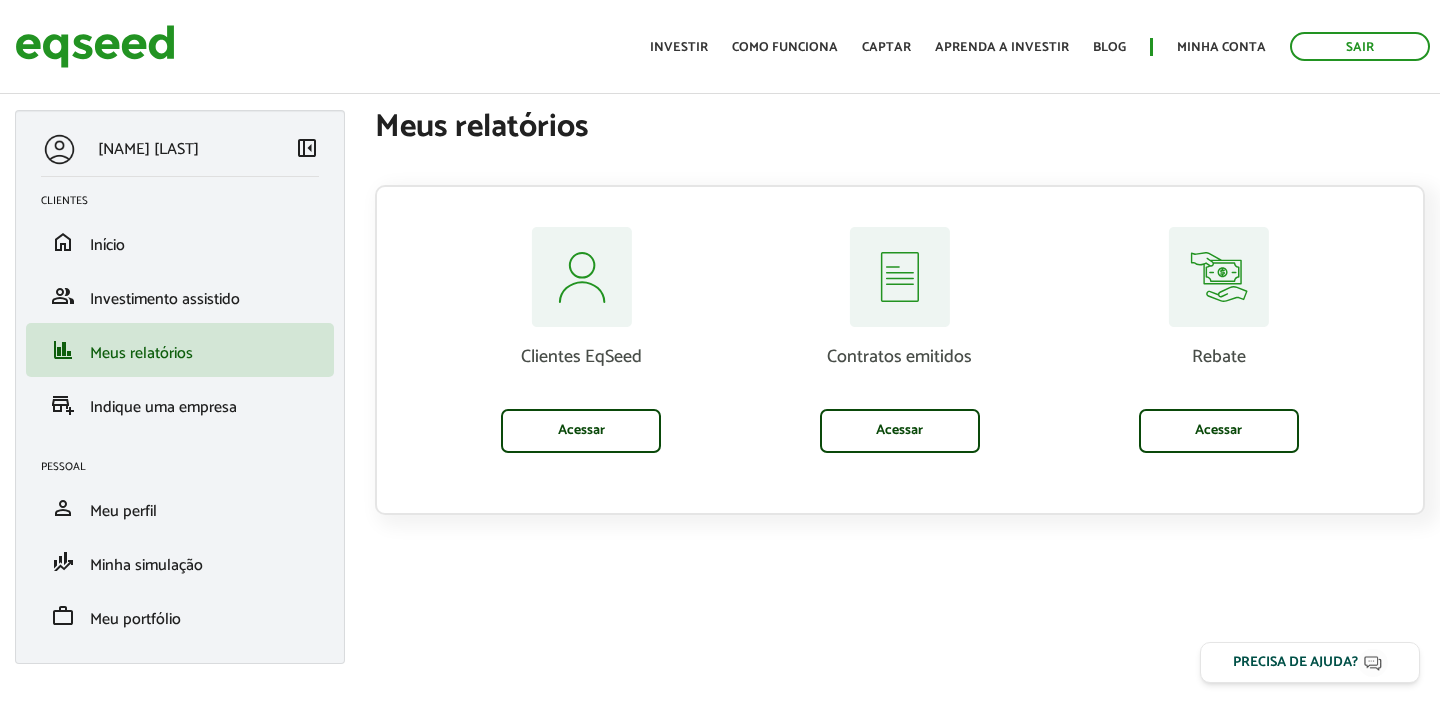 scroll, scrollTop: 0, scrollLeft: 0, axis: both 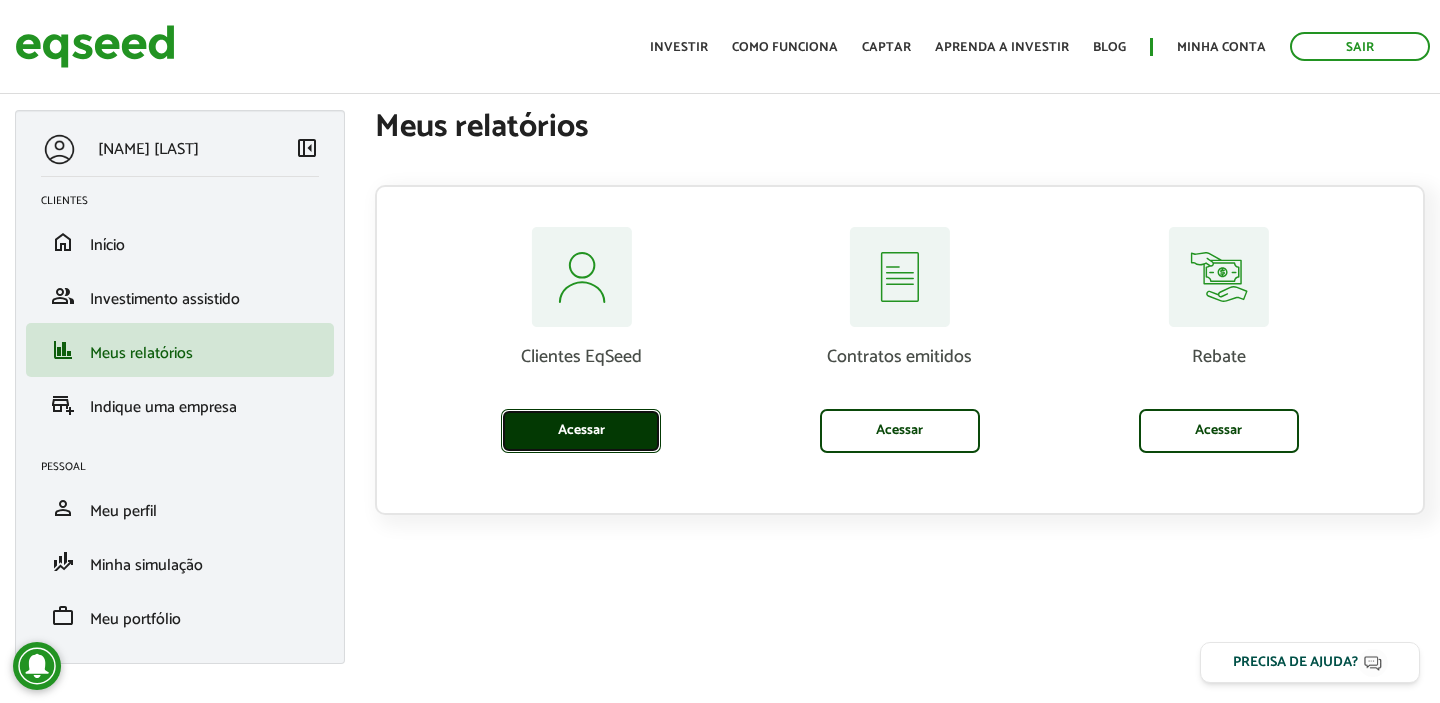 click on "Acessar" at bounding box center (581, 431) 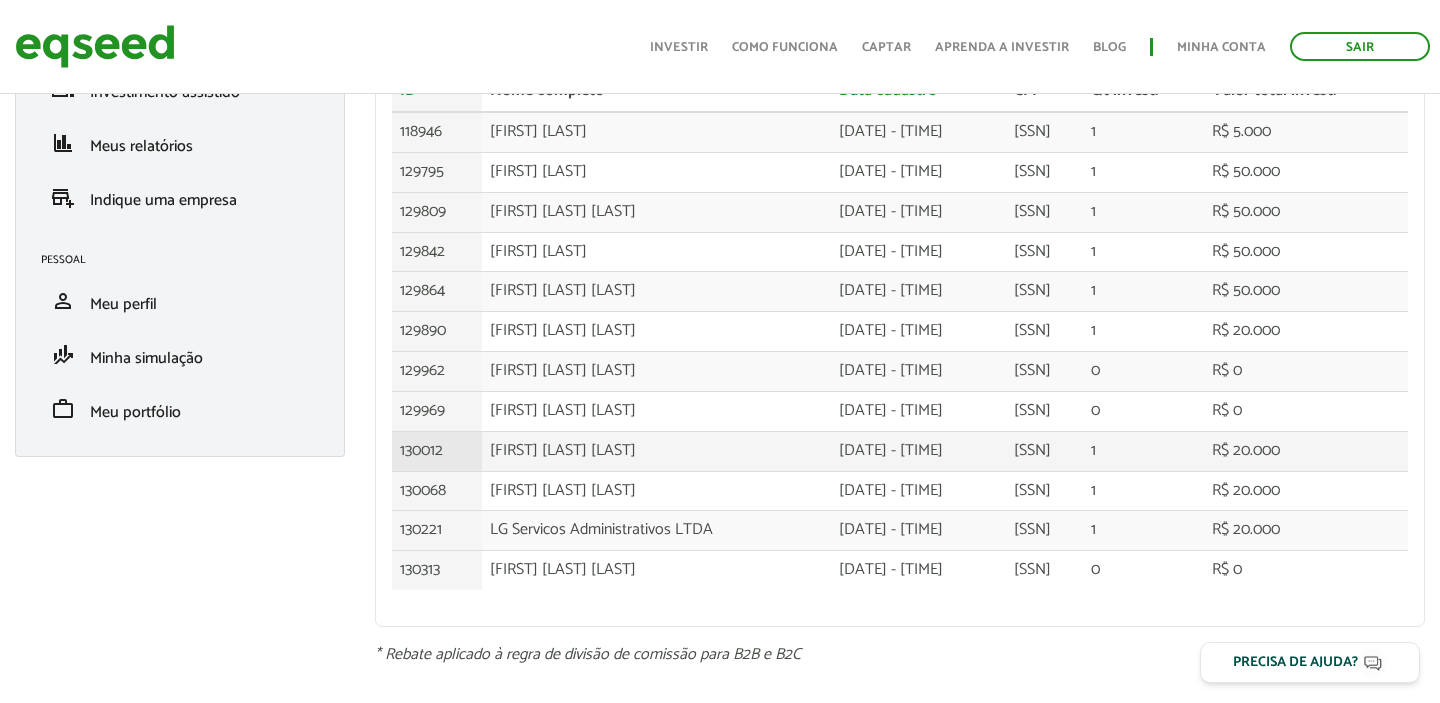 scroll, scrollTop: 0, scrollLeft: 0, axis: both 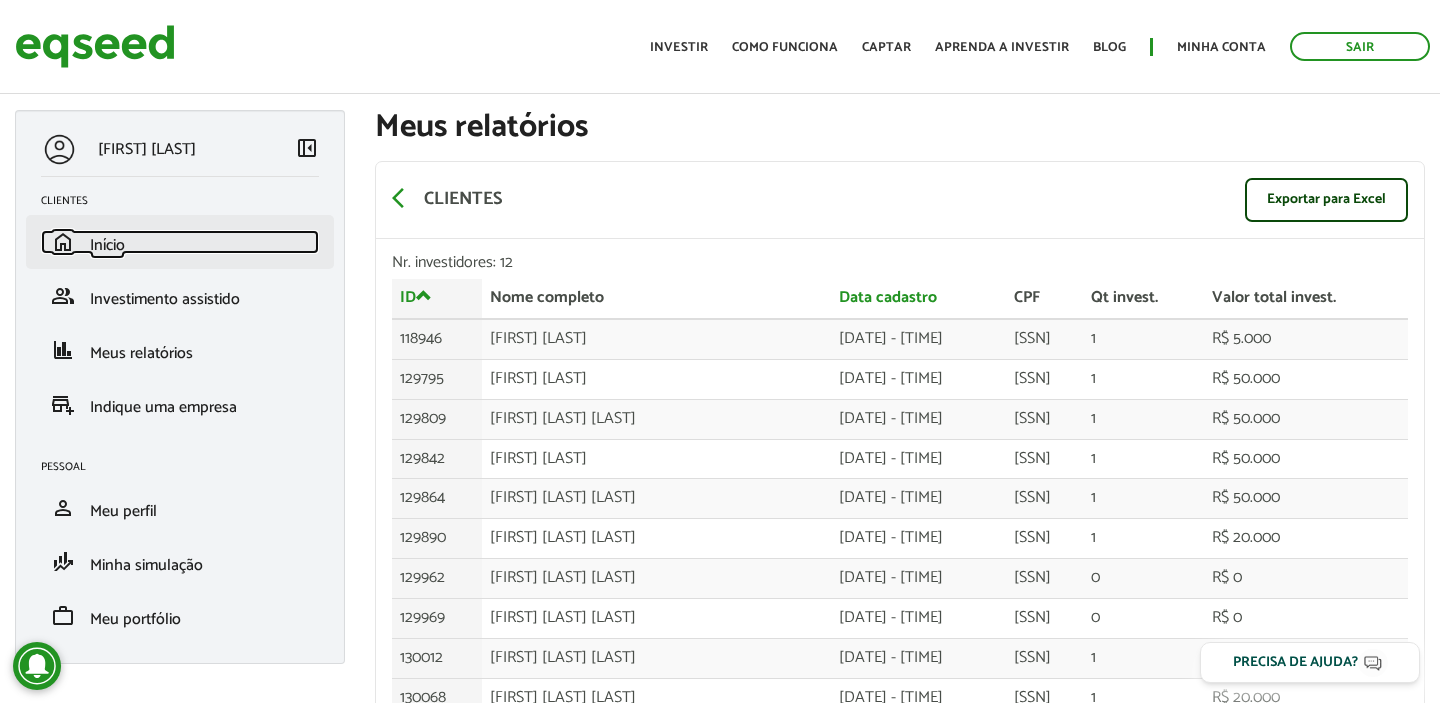 click on "Início" at bounding box center [107, 245] 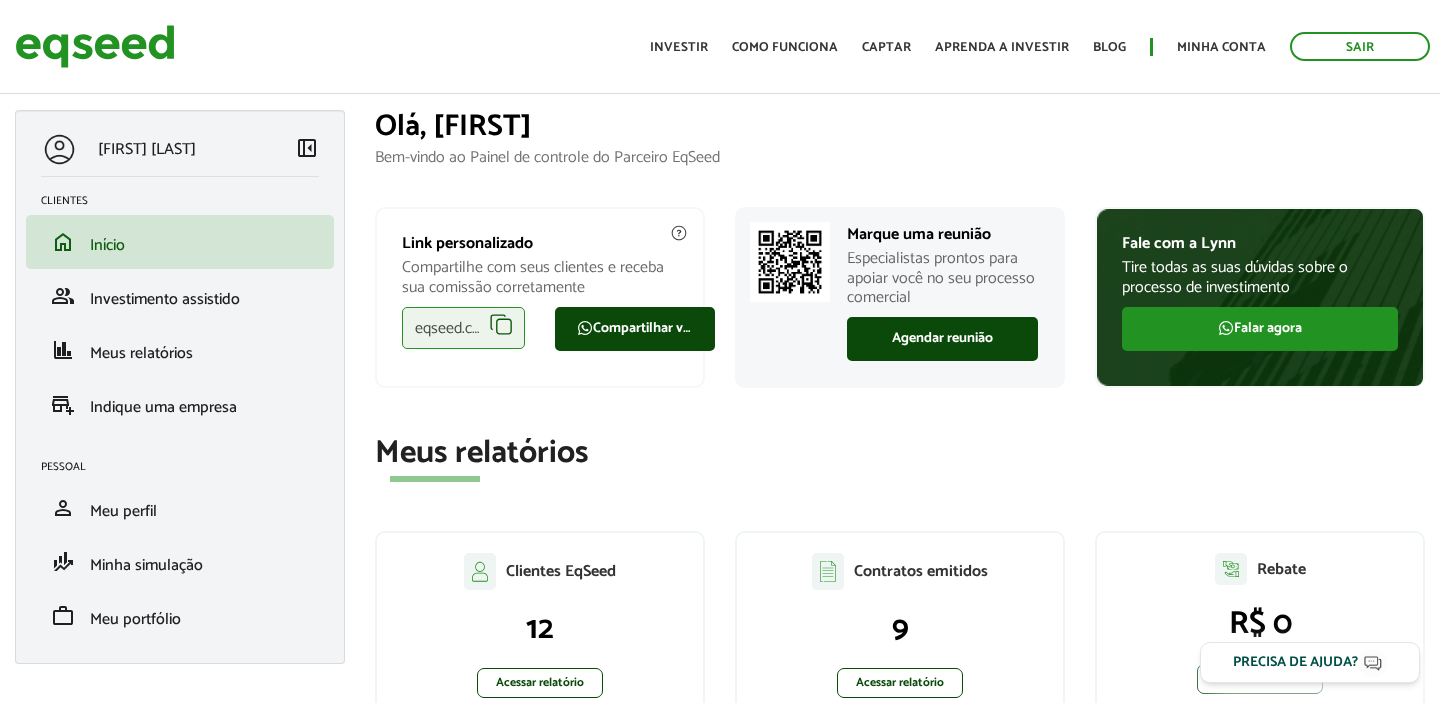 scroll, scrollTop: 0, scrollLeft: 0, axis: both 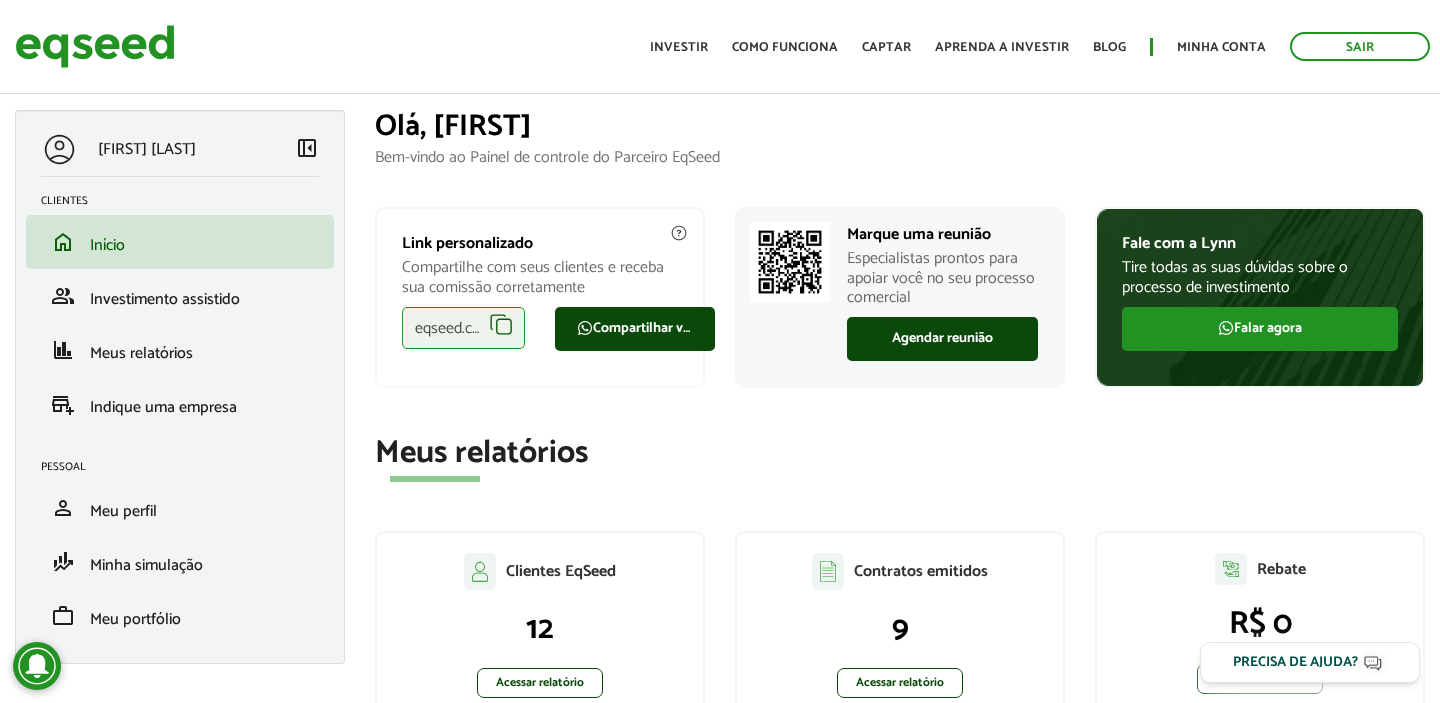 click on "Início
Investir
Como funciona
Captar
Aprenda a investir
Blog
Minha conta
Sair" at bounding box center [1040, 46] 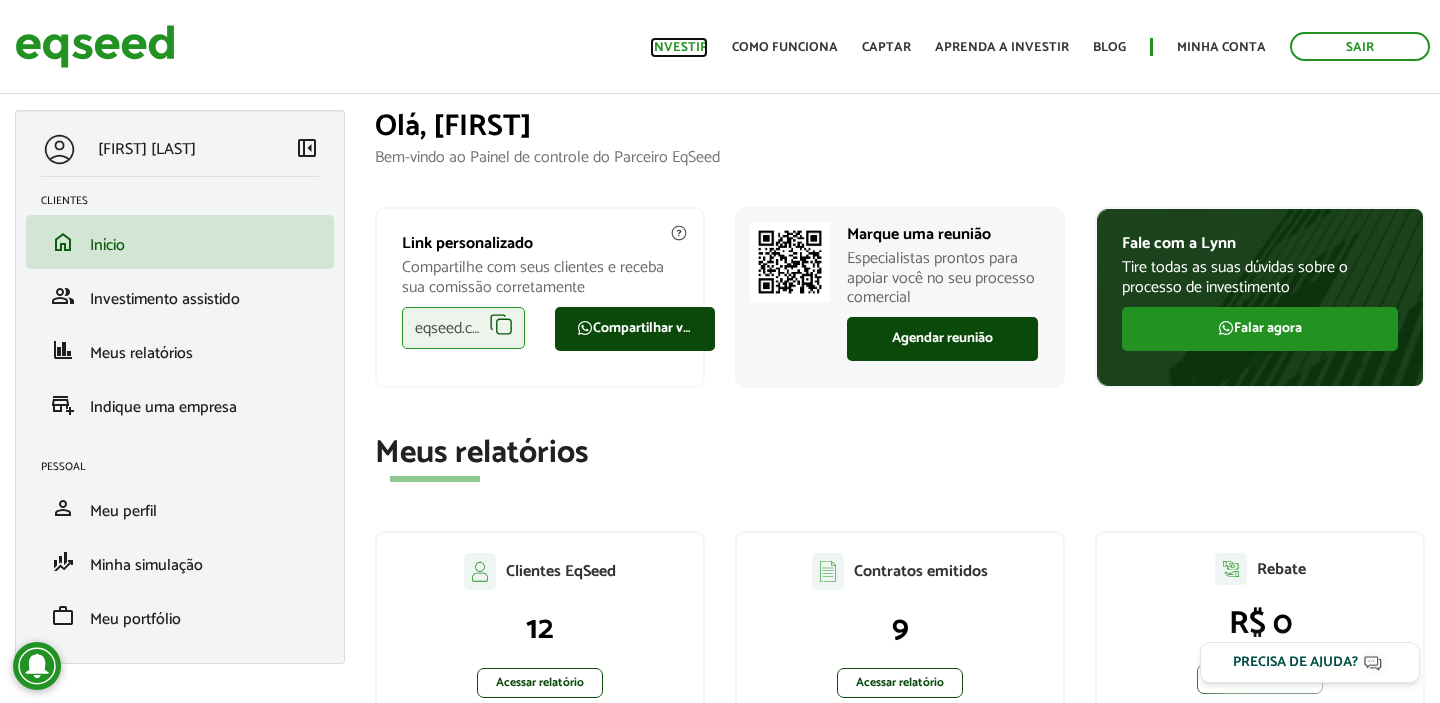 click on "Investir" at bounding box center (679, 47) 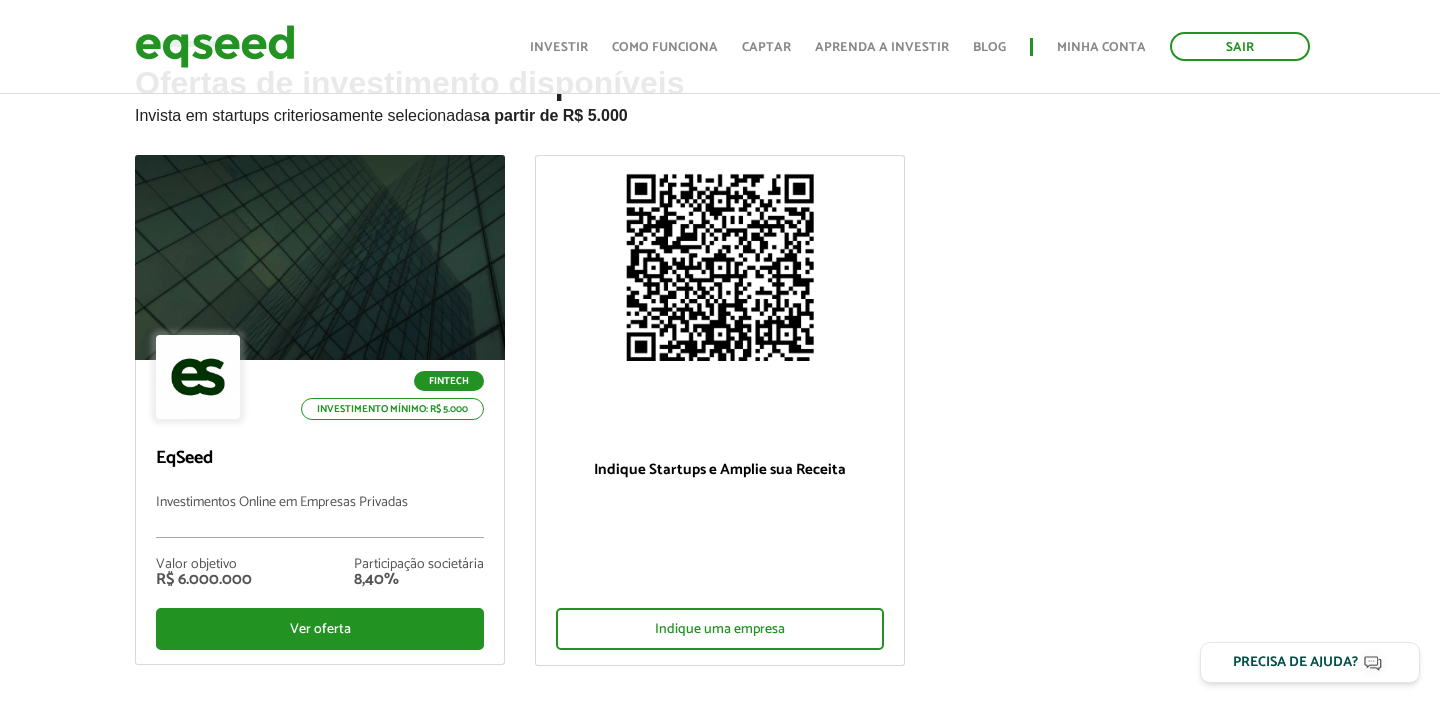 scroll, scrollTop: 161, scrollLeft: 0, axis: vertical 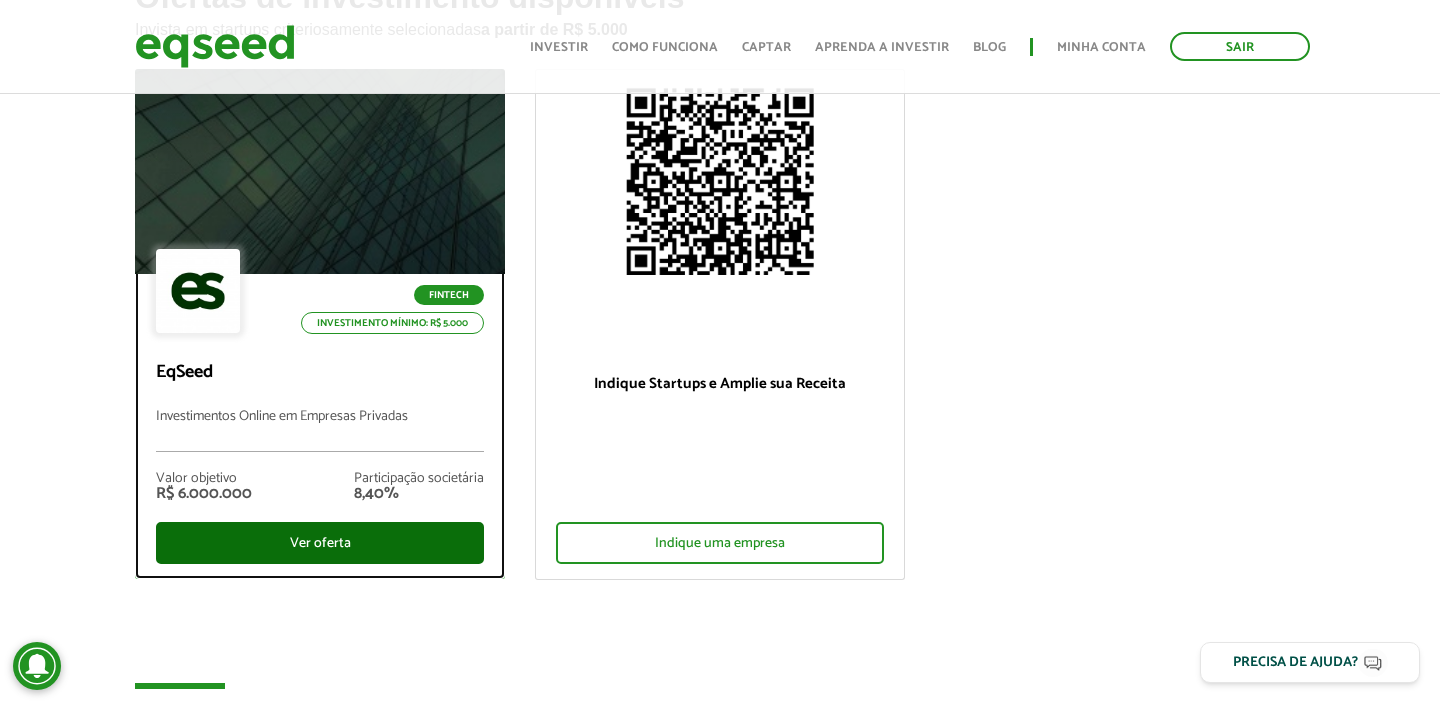 click on "Ver oferta" at bounding box center (320, 543) 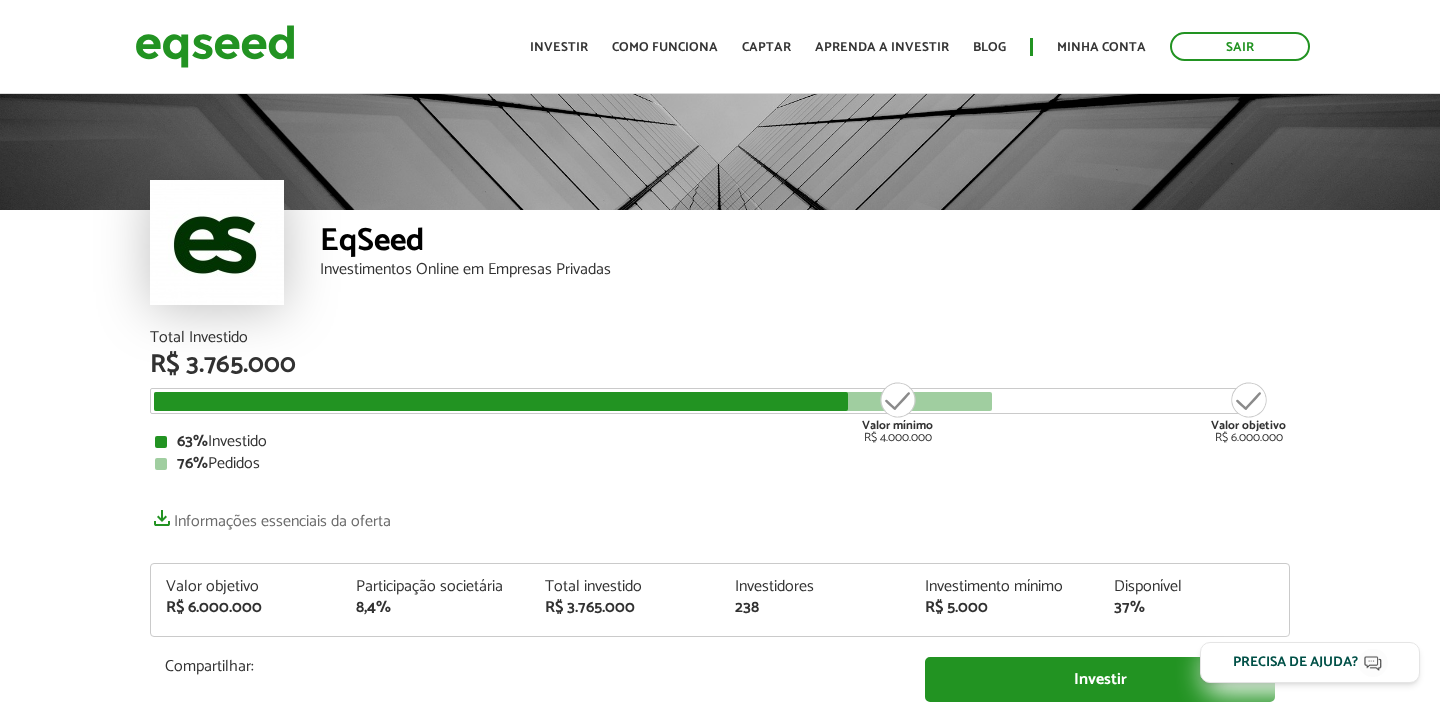 scroll, scrollTop: 0, scrollLeft: 0, axis: both 